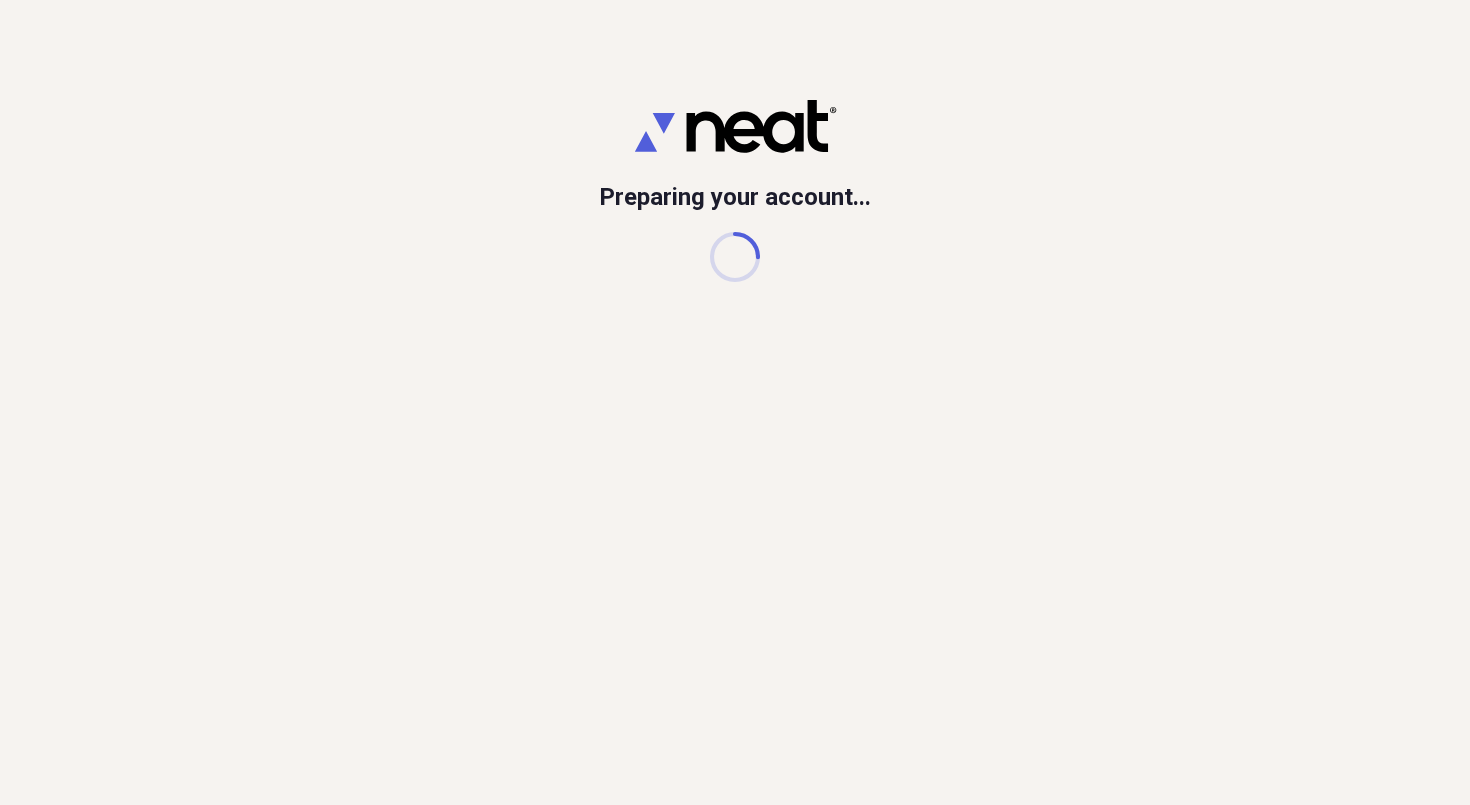 scroll, scrollTop: 0, scrollLeft: 0, axis: both 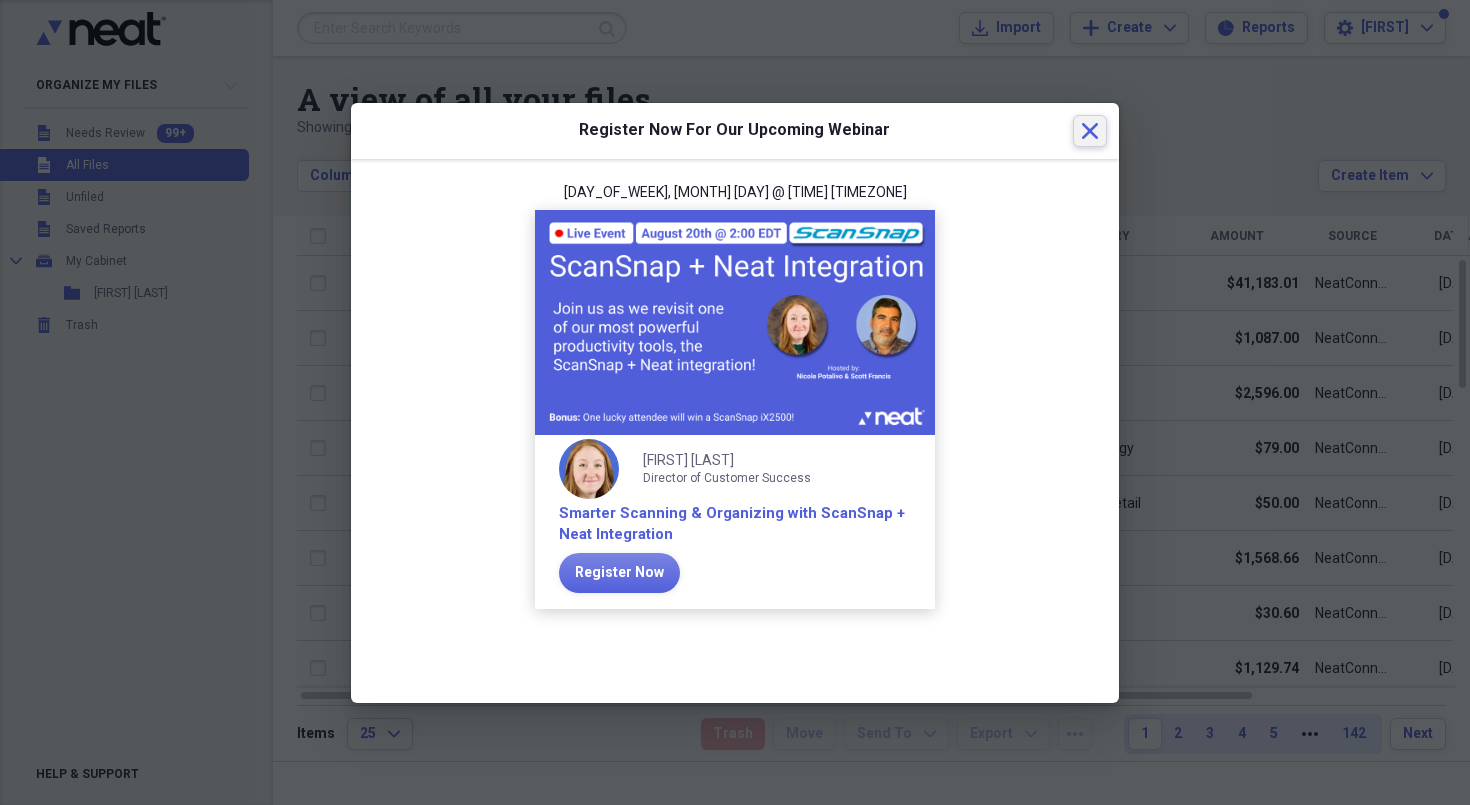 click 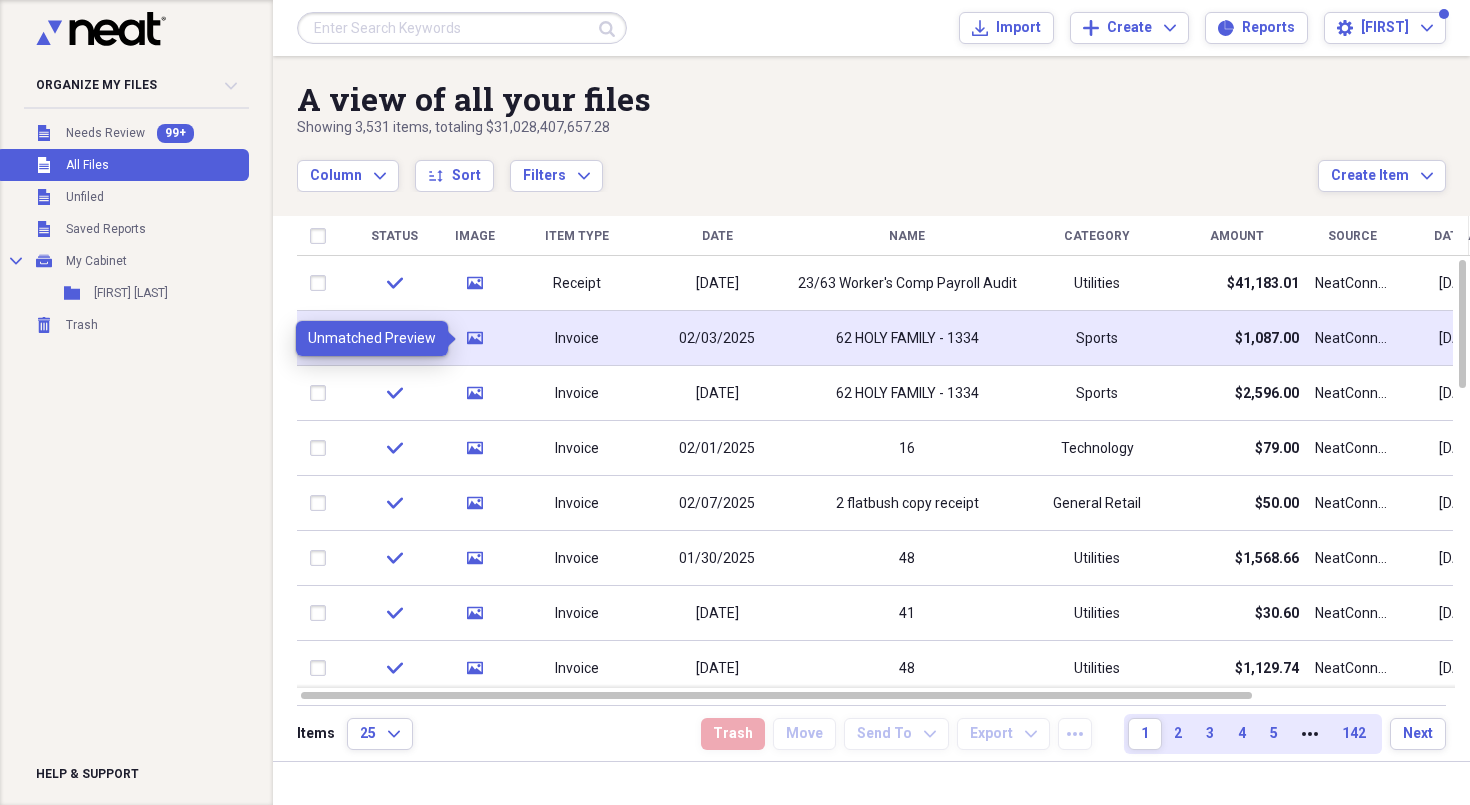 click on "media" 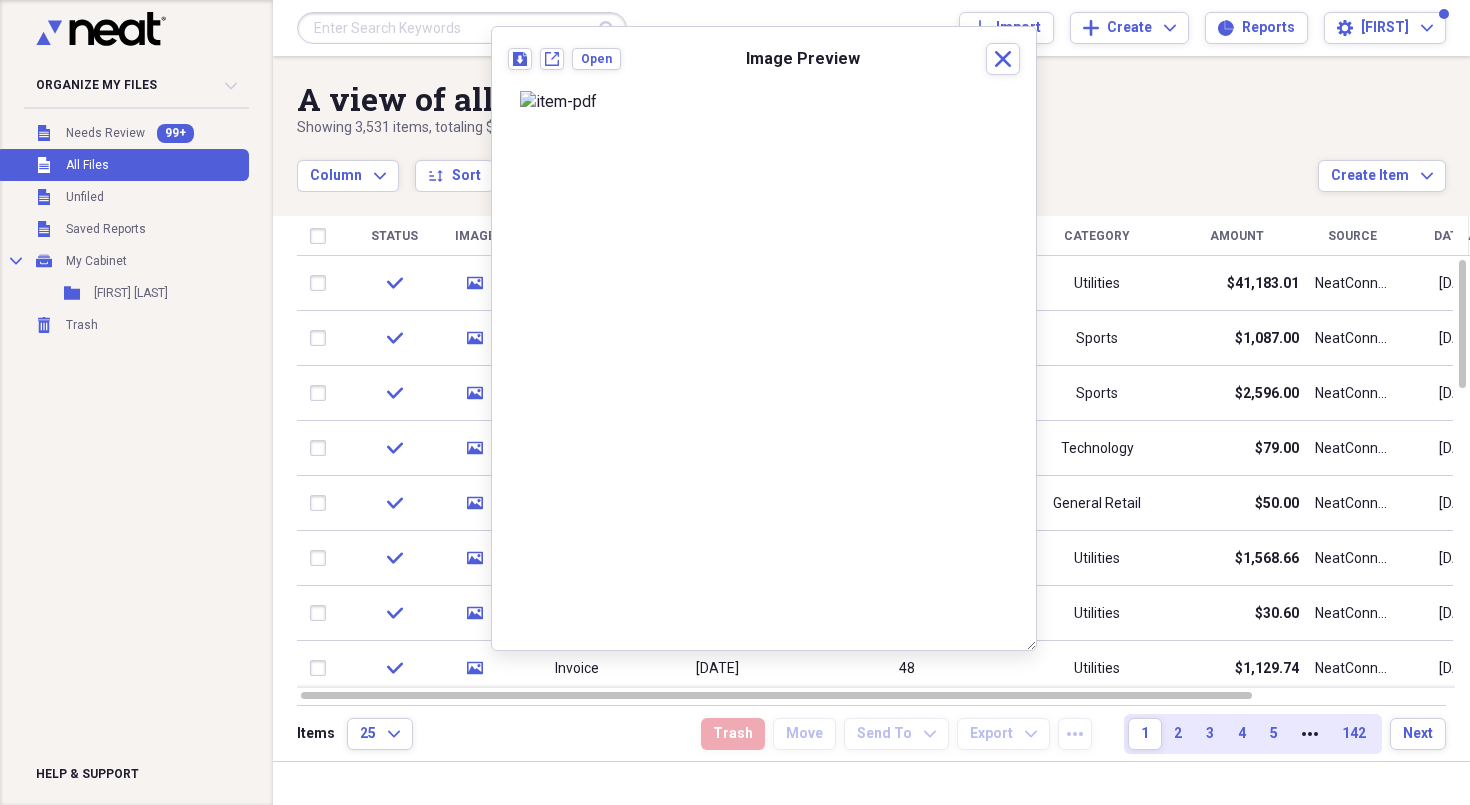click on "Showing 3,531 items , totaling $31,028,407,657.28" at bounding box center [807, 128] 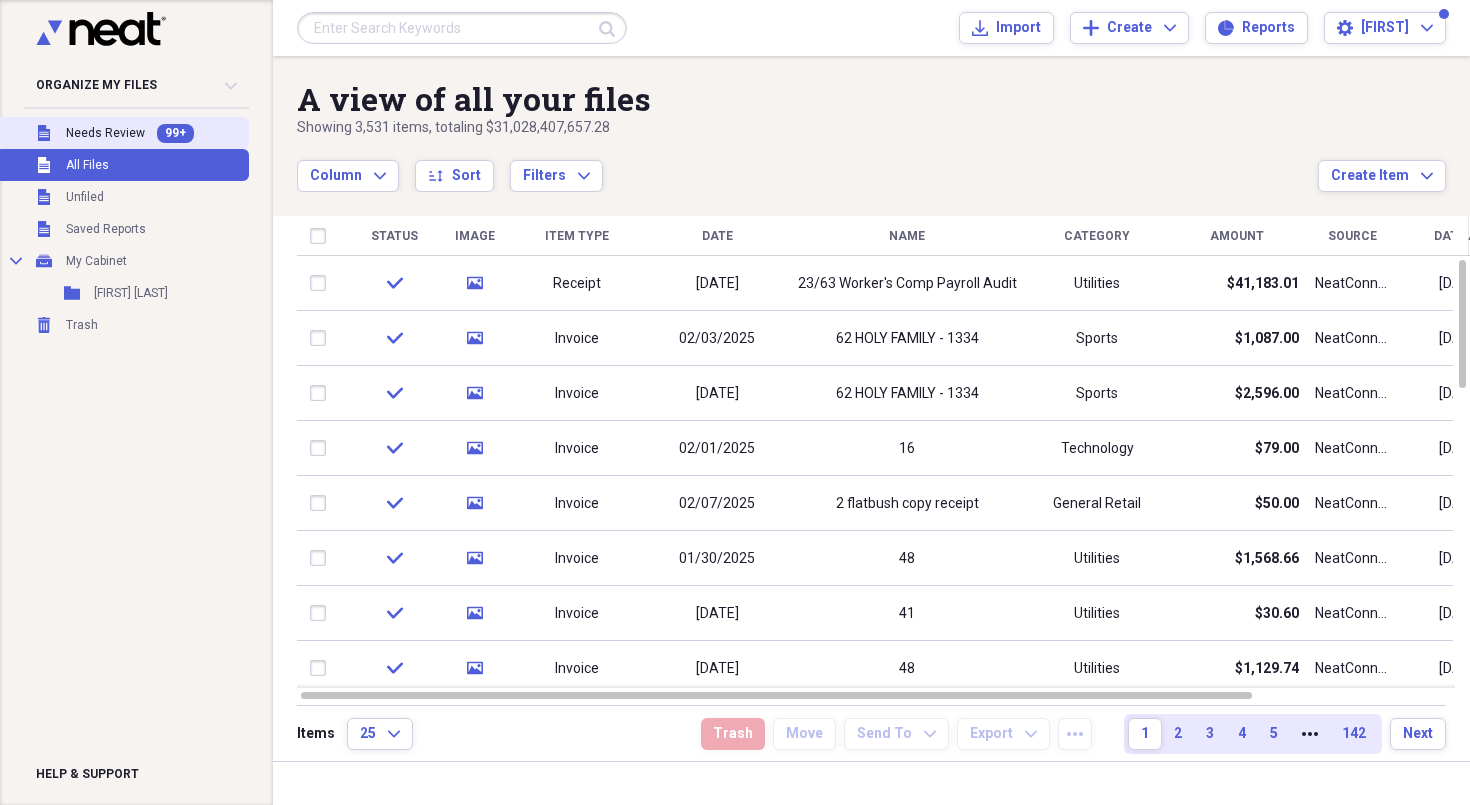 click on "Unfiled Needs Review 99+" at bounding box center [122, 133] 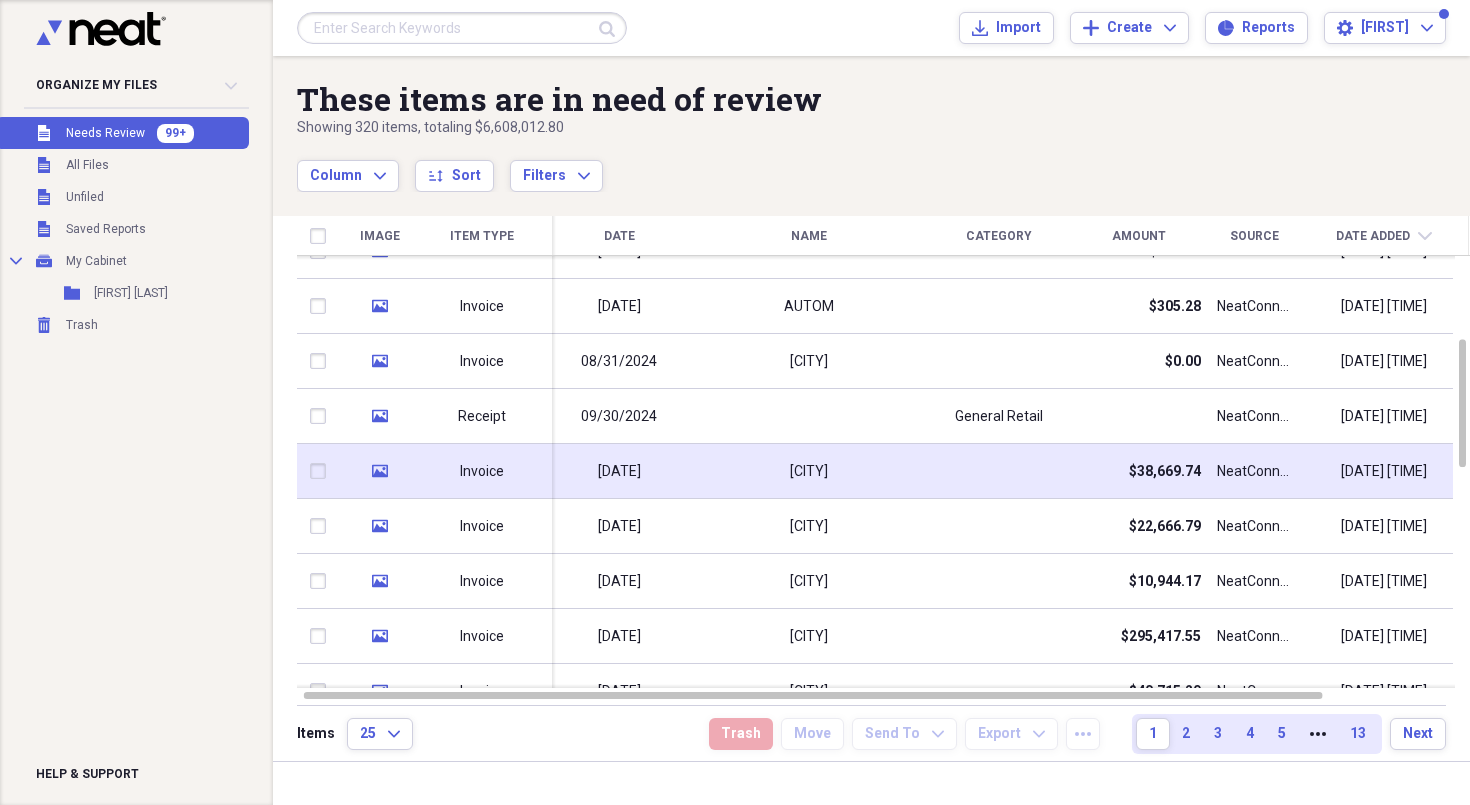 click 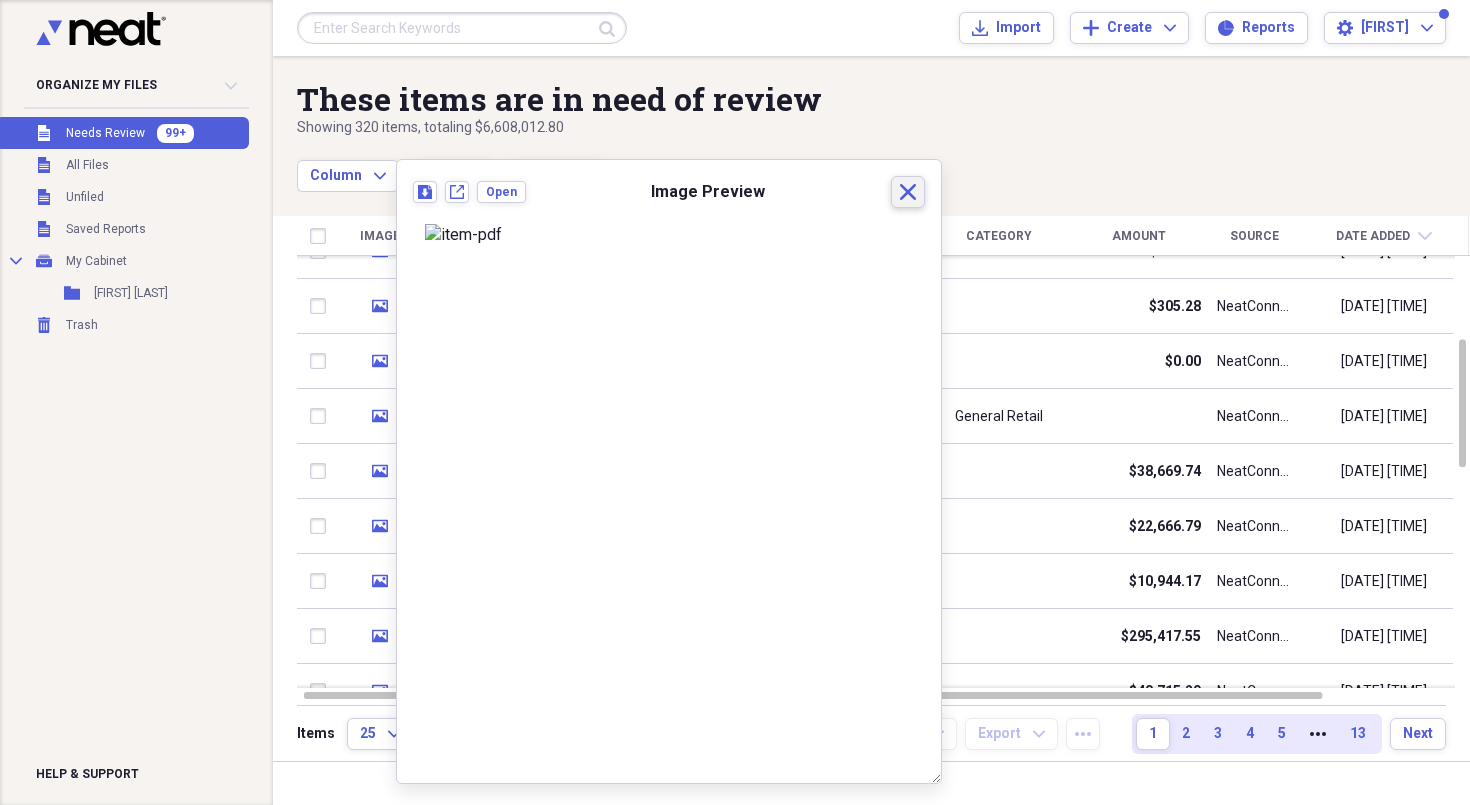 click on "Close" 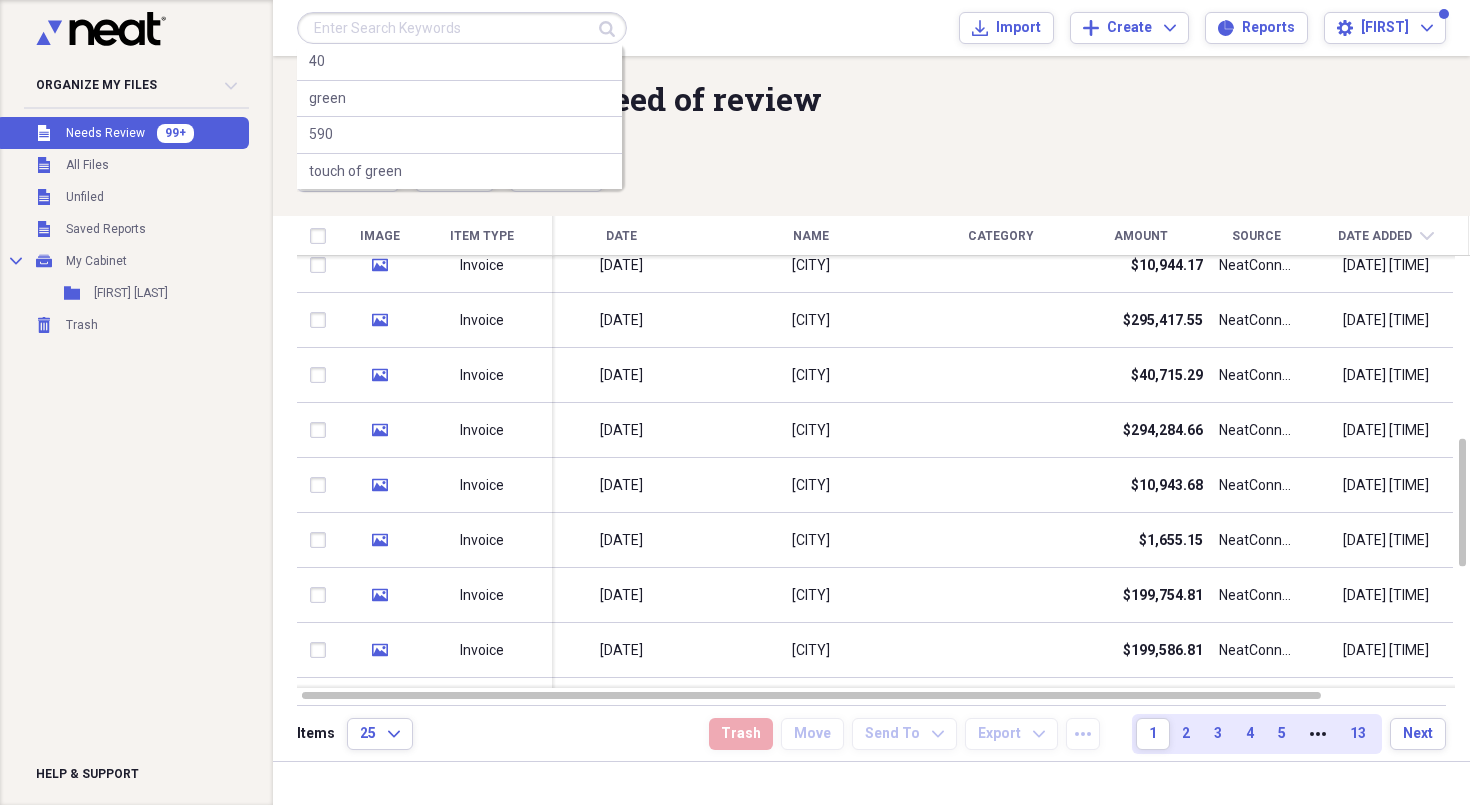 click at bounding box center [462, 28] 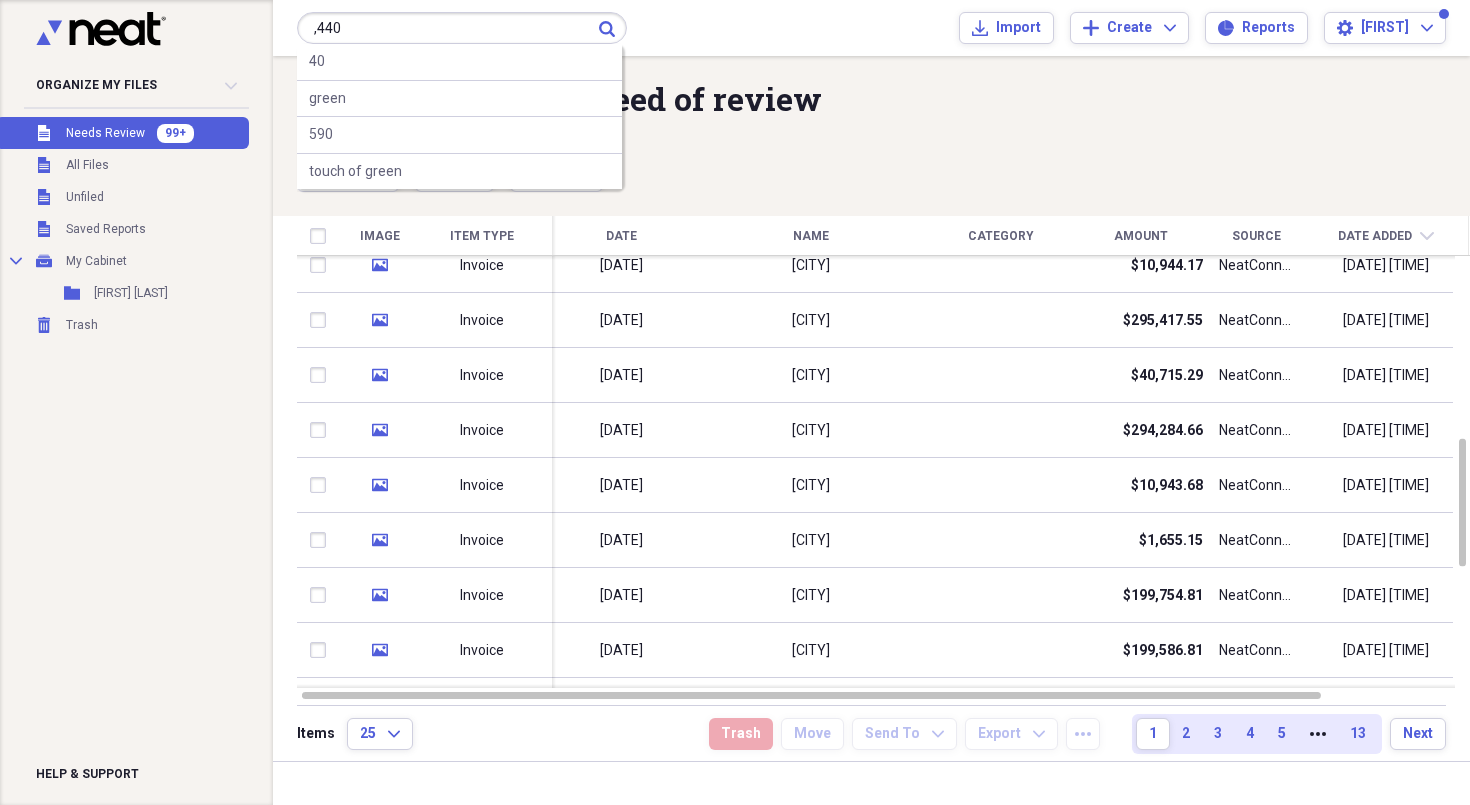 type on ",440" 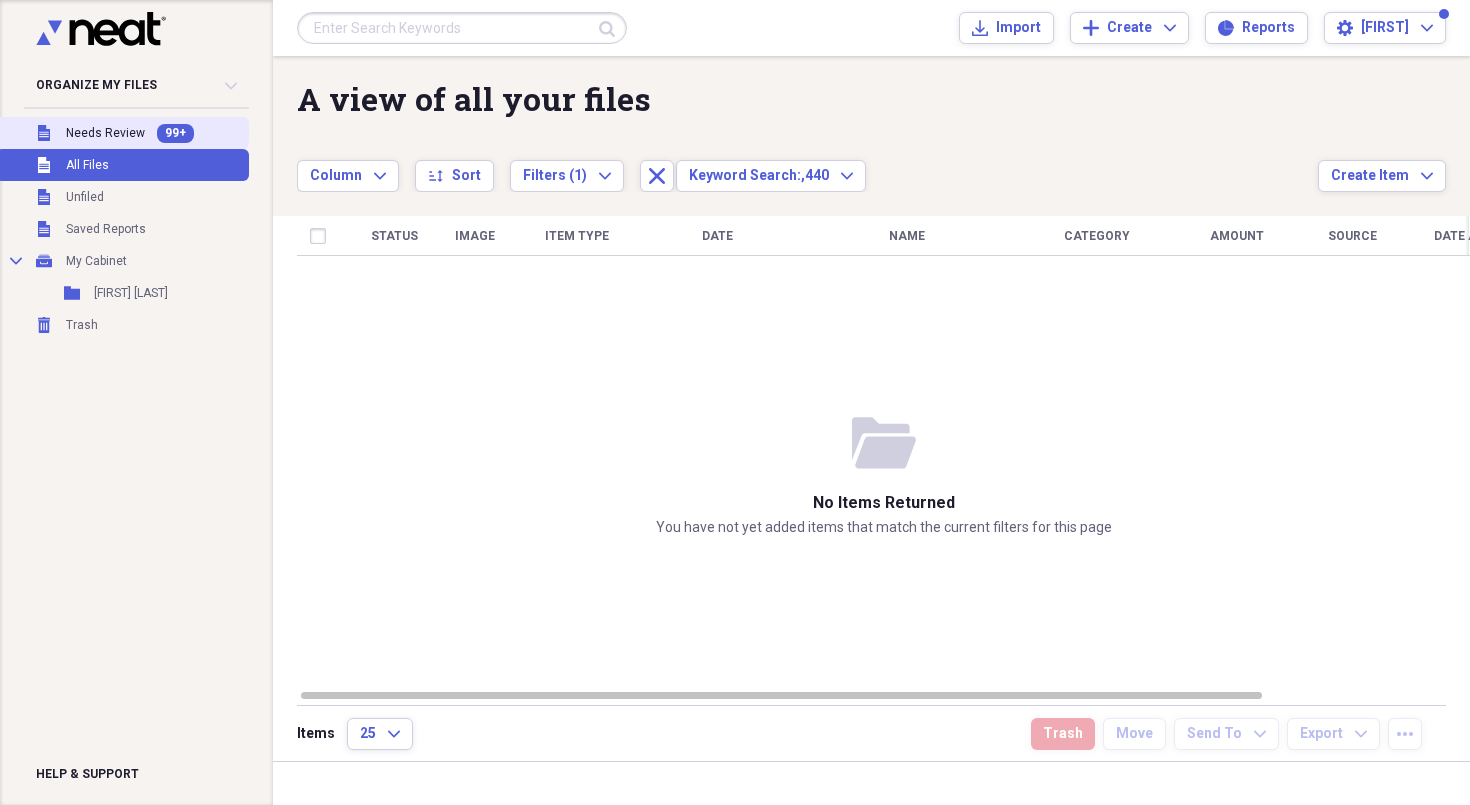 click on "Needs Review" at bounding box center [105, 133] 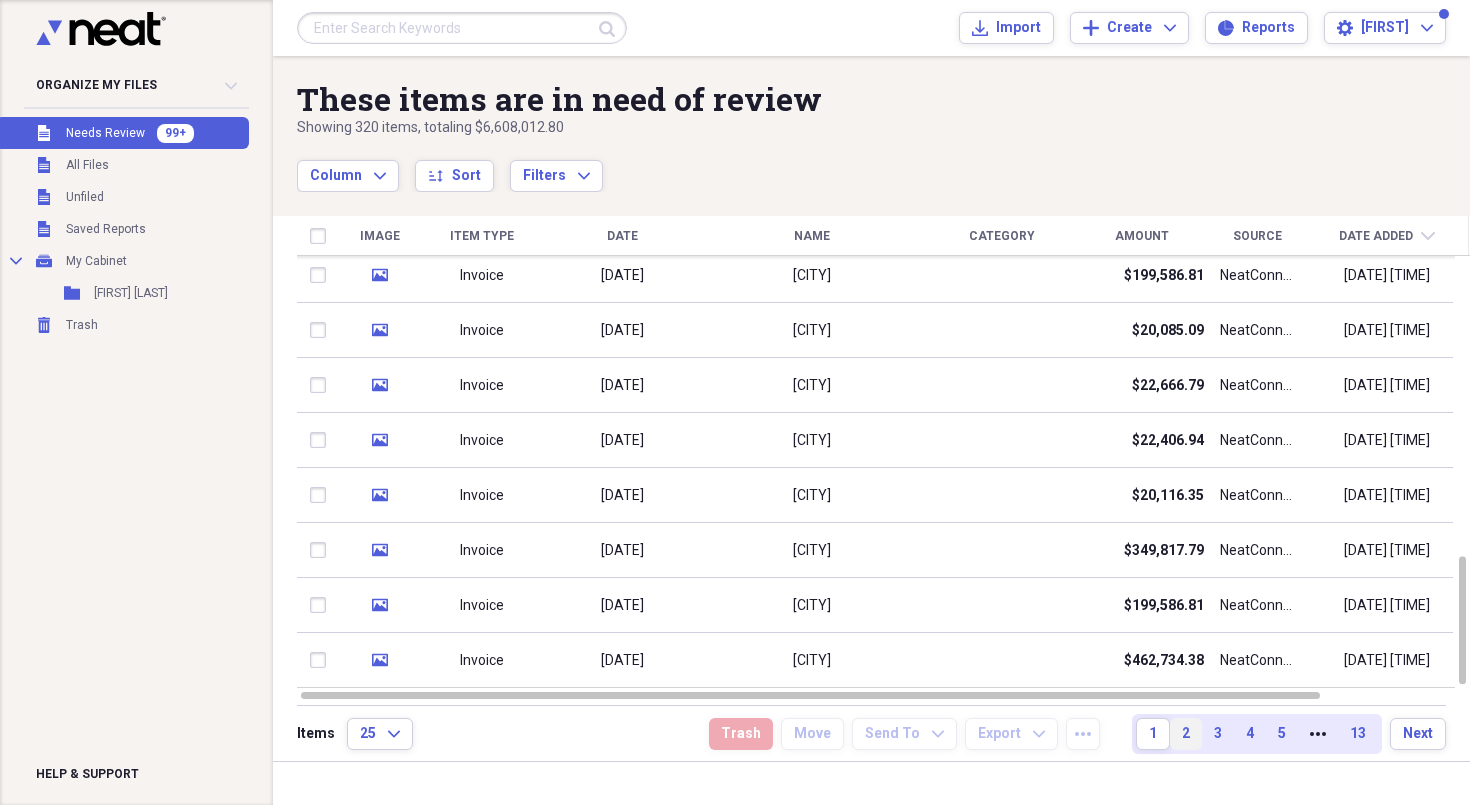 click on "2" at bounding box center [1186, 734] 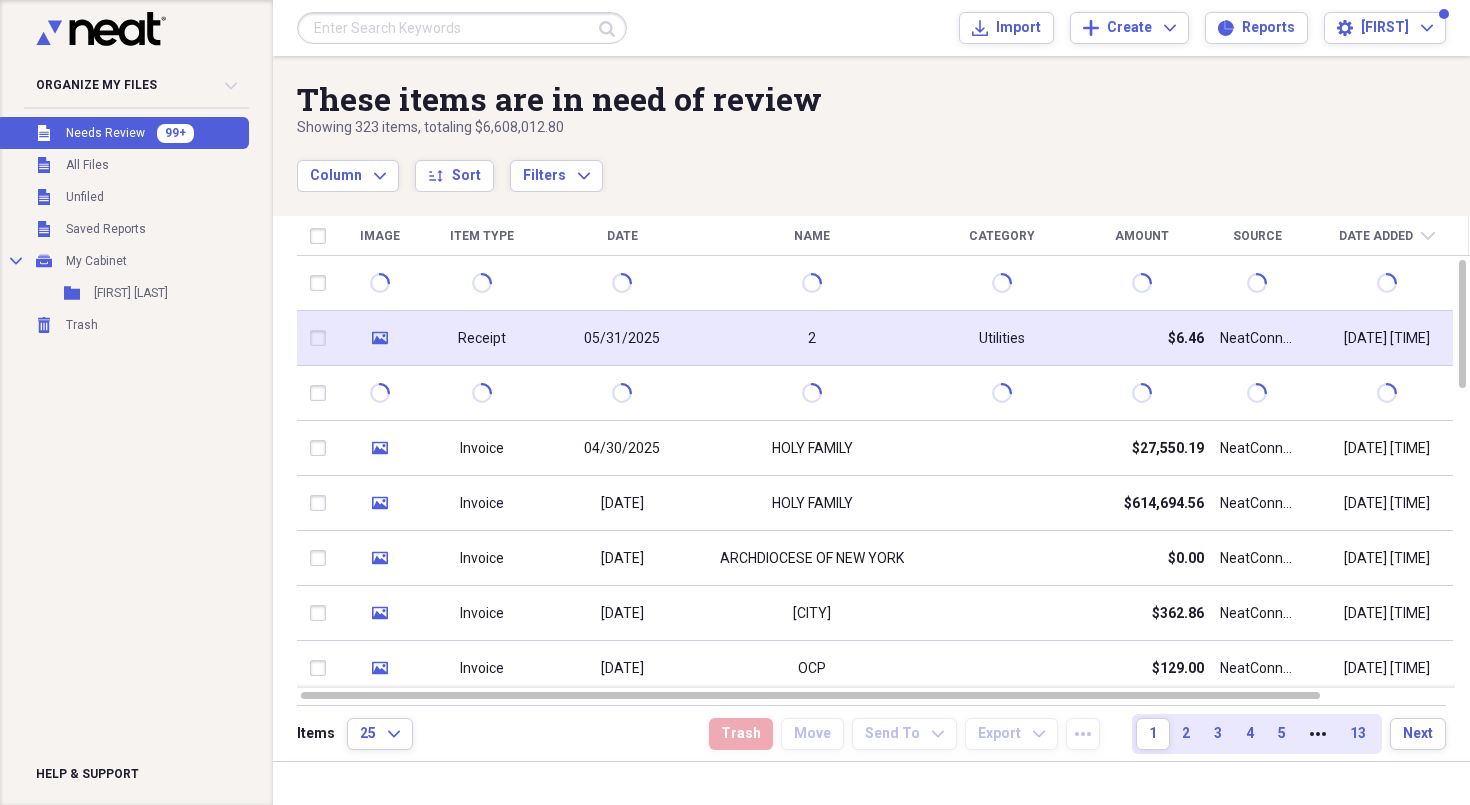 click on "Receipt" at bounding box center (482, 339) 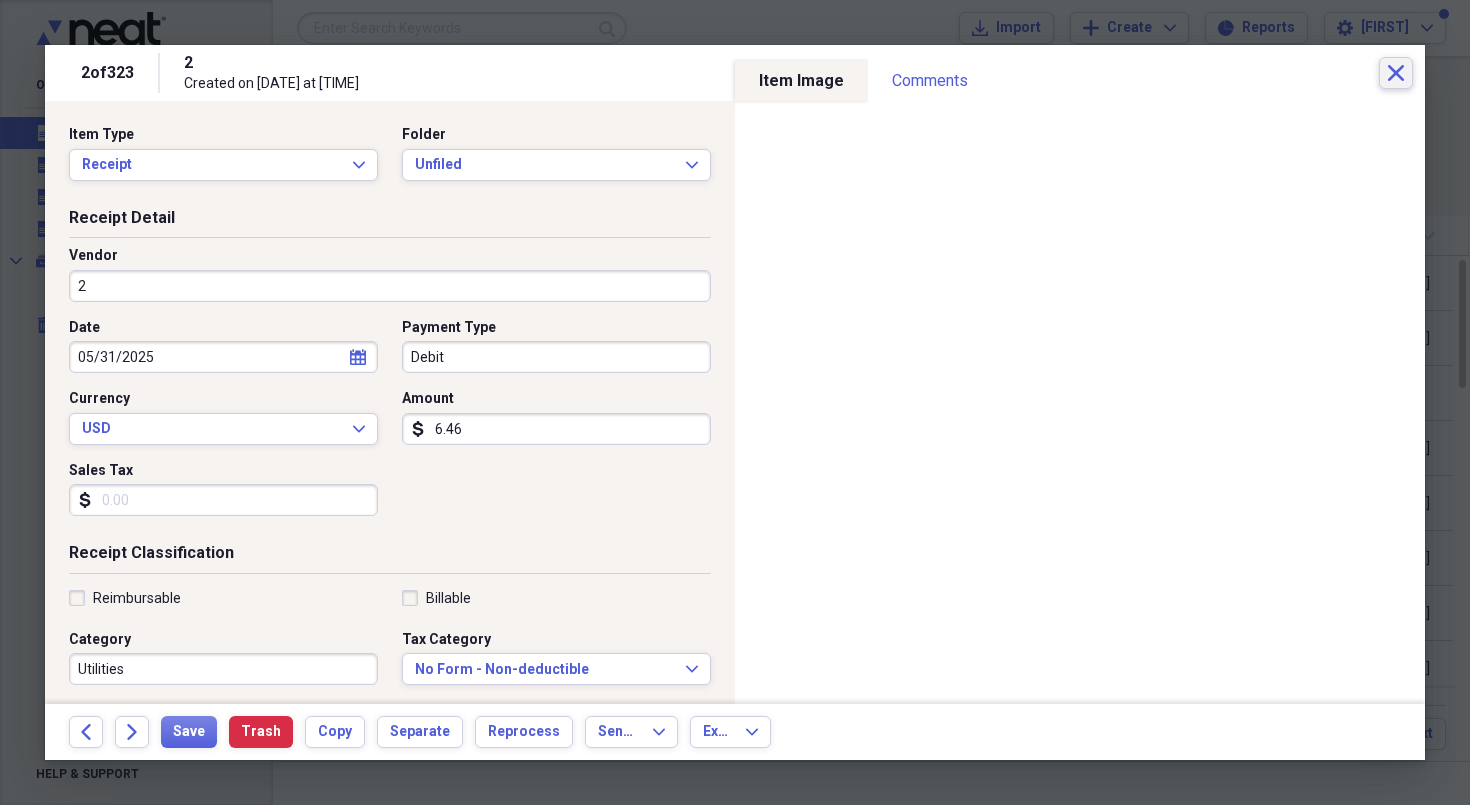 click on "Close" 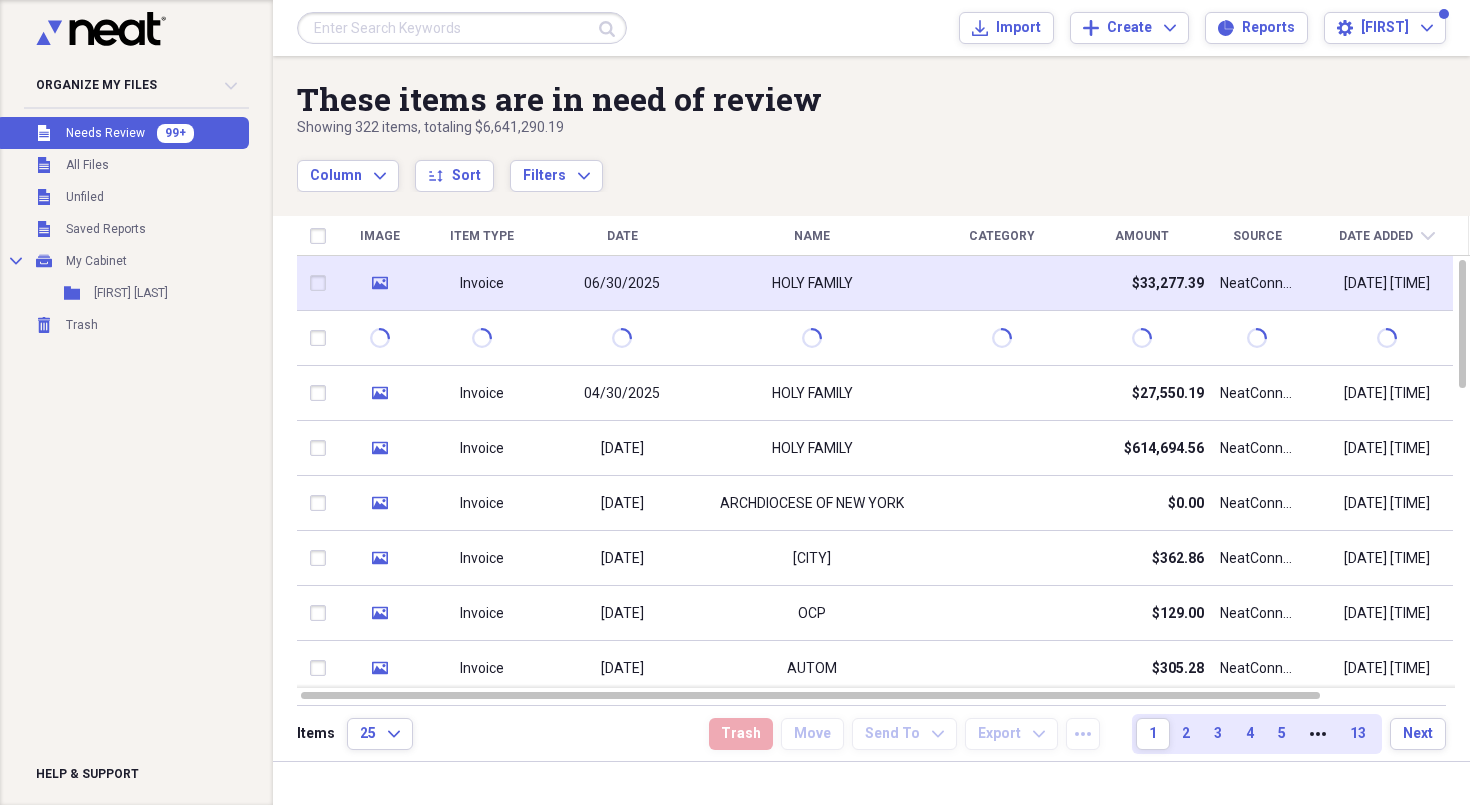 click on "media" 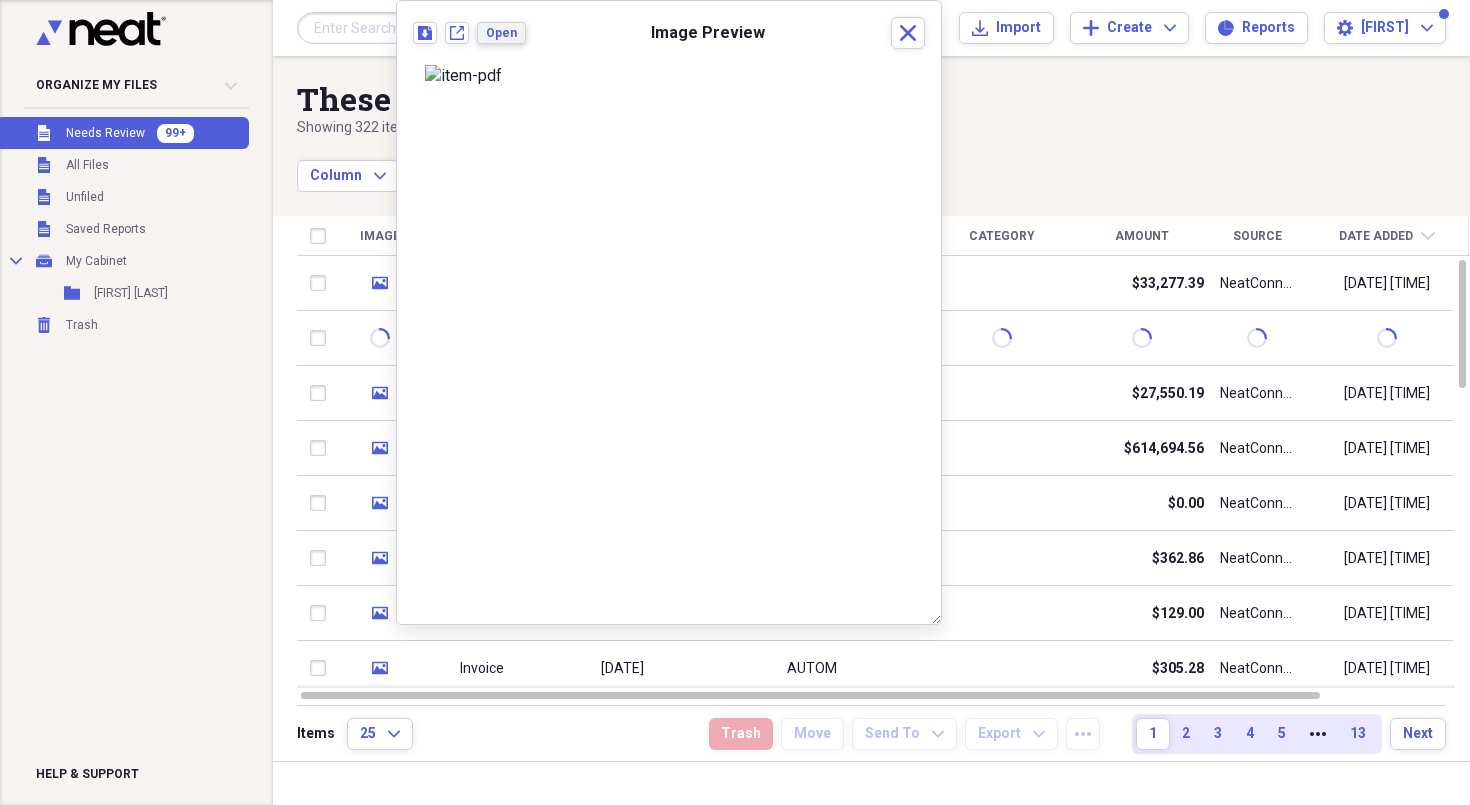 click on "Open" at bounding box center [501, 33] 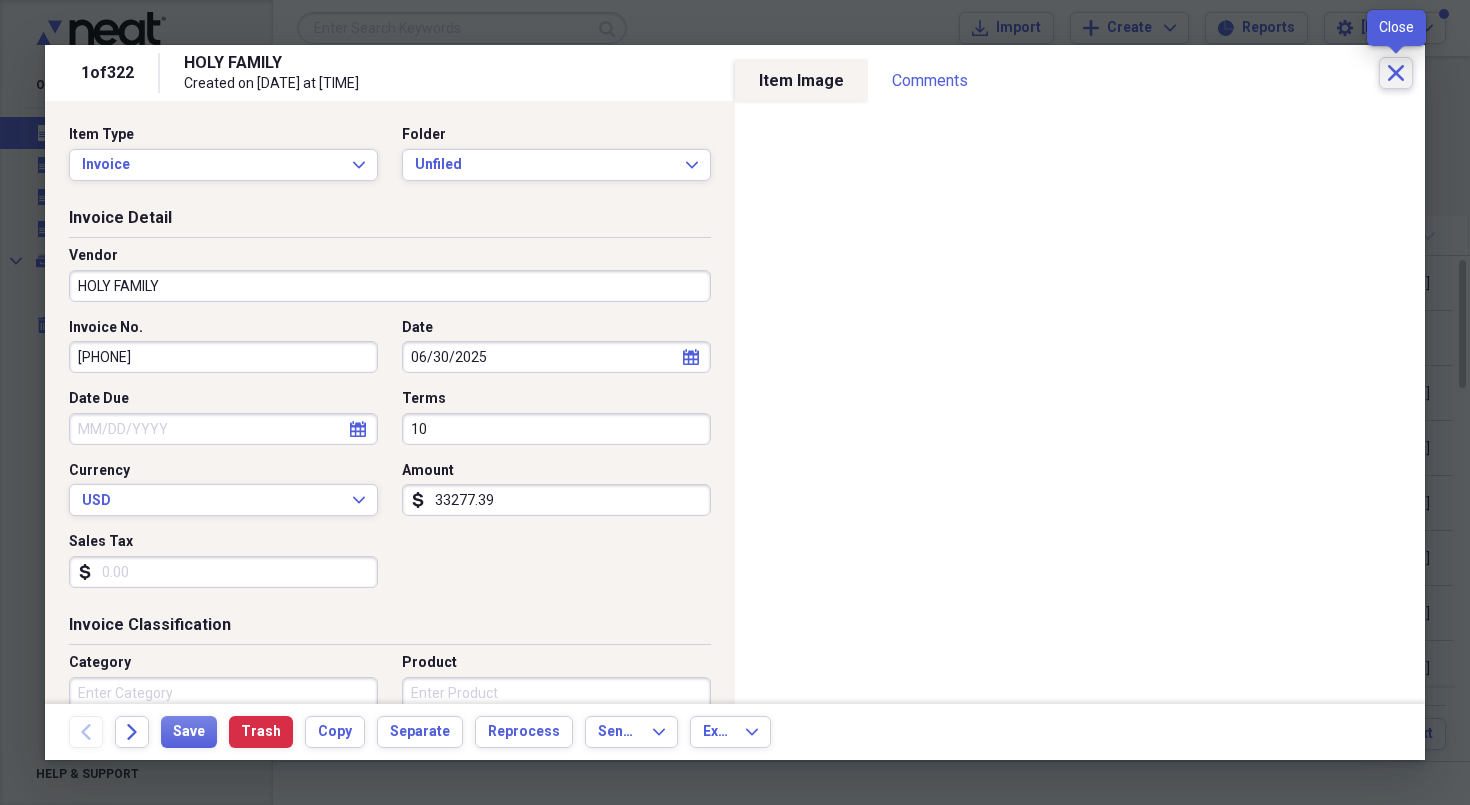 click on "Close" at bounding box center [1396, 73] 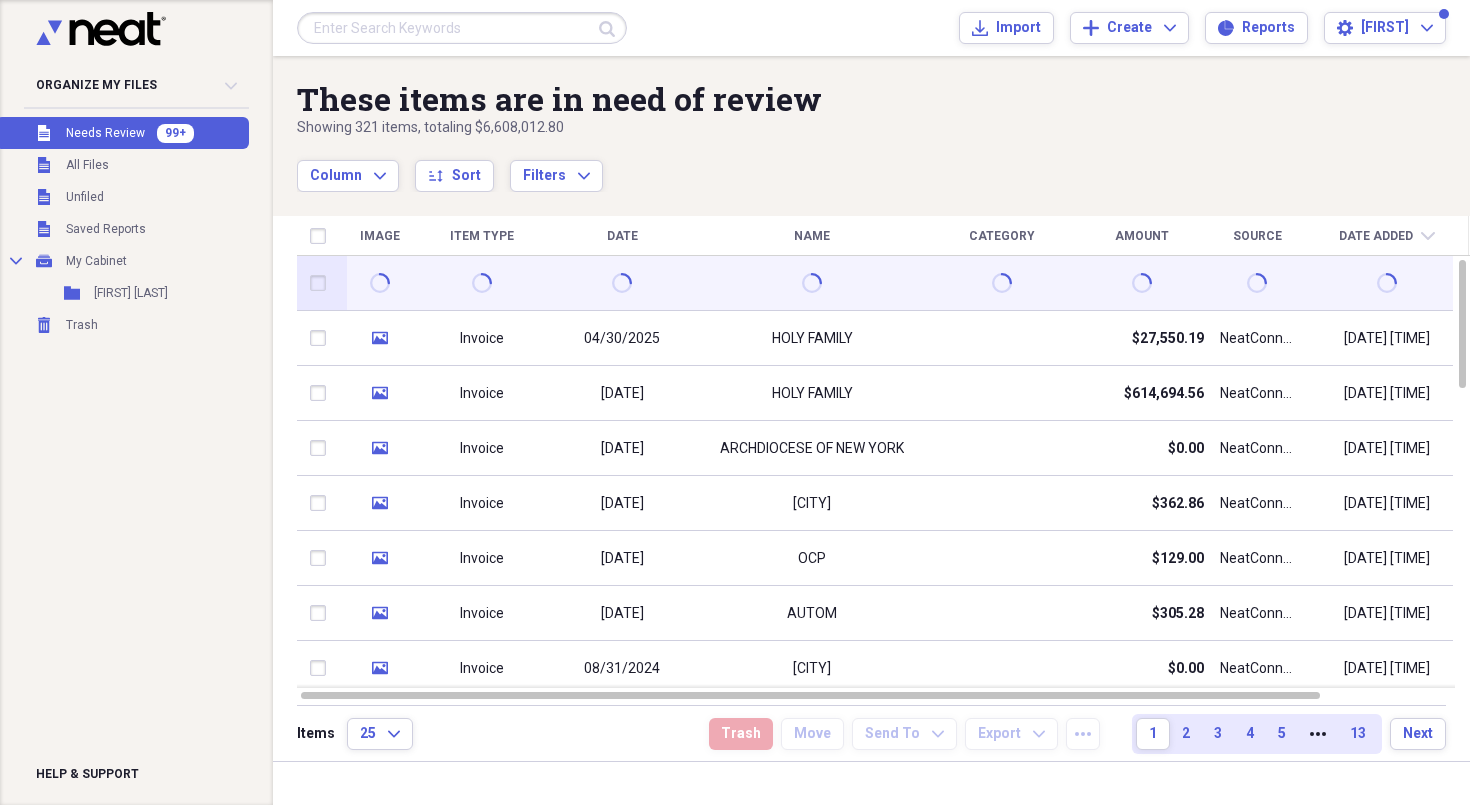 click 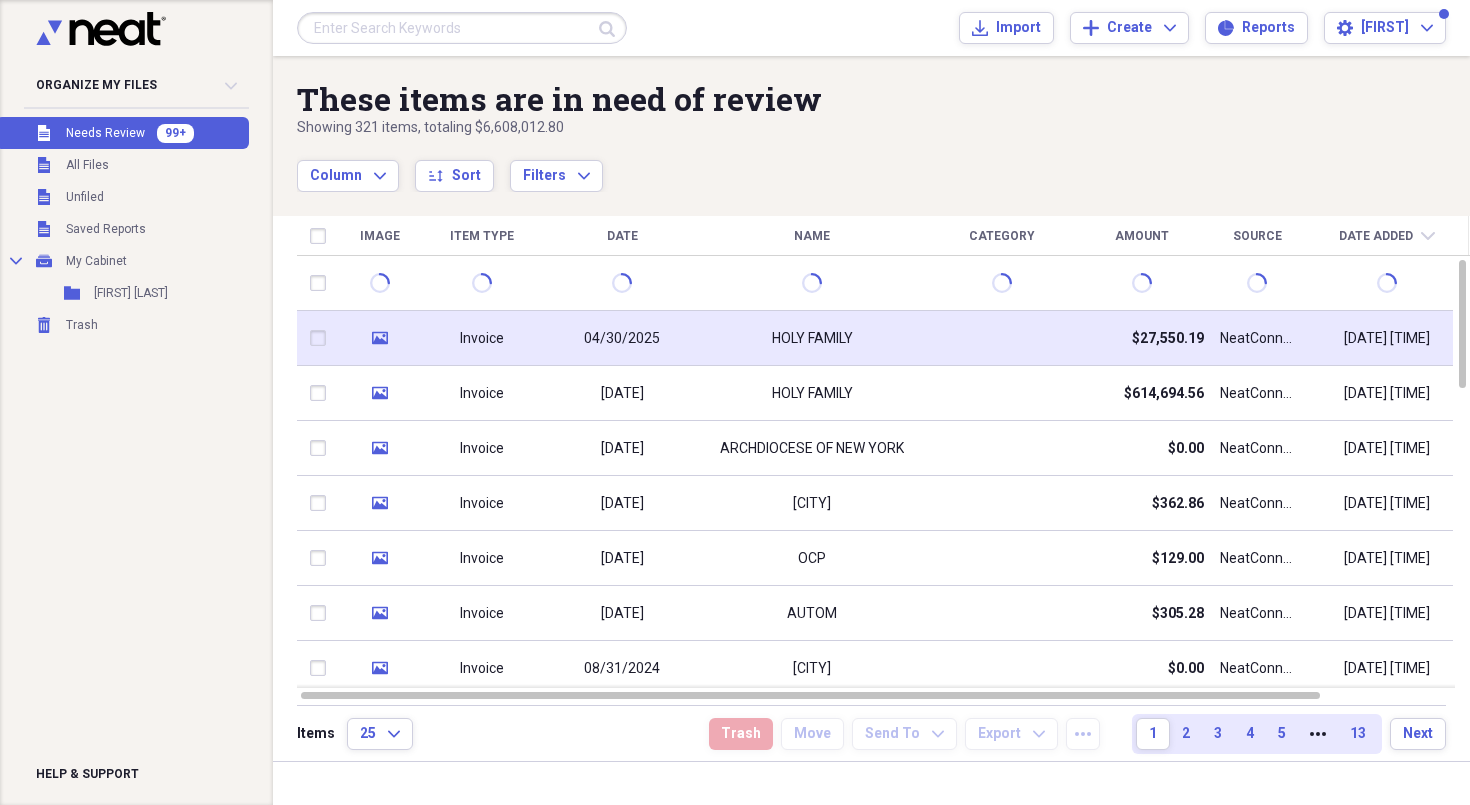 click on "04/30/2025" at bounding box center [622, 339] 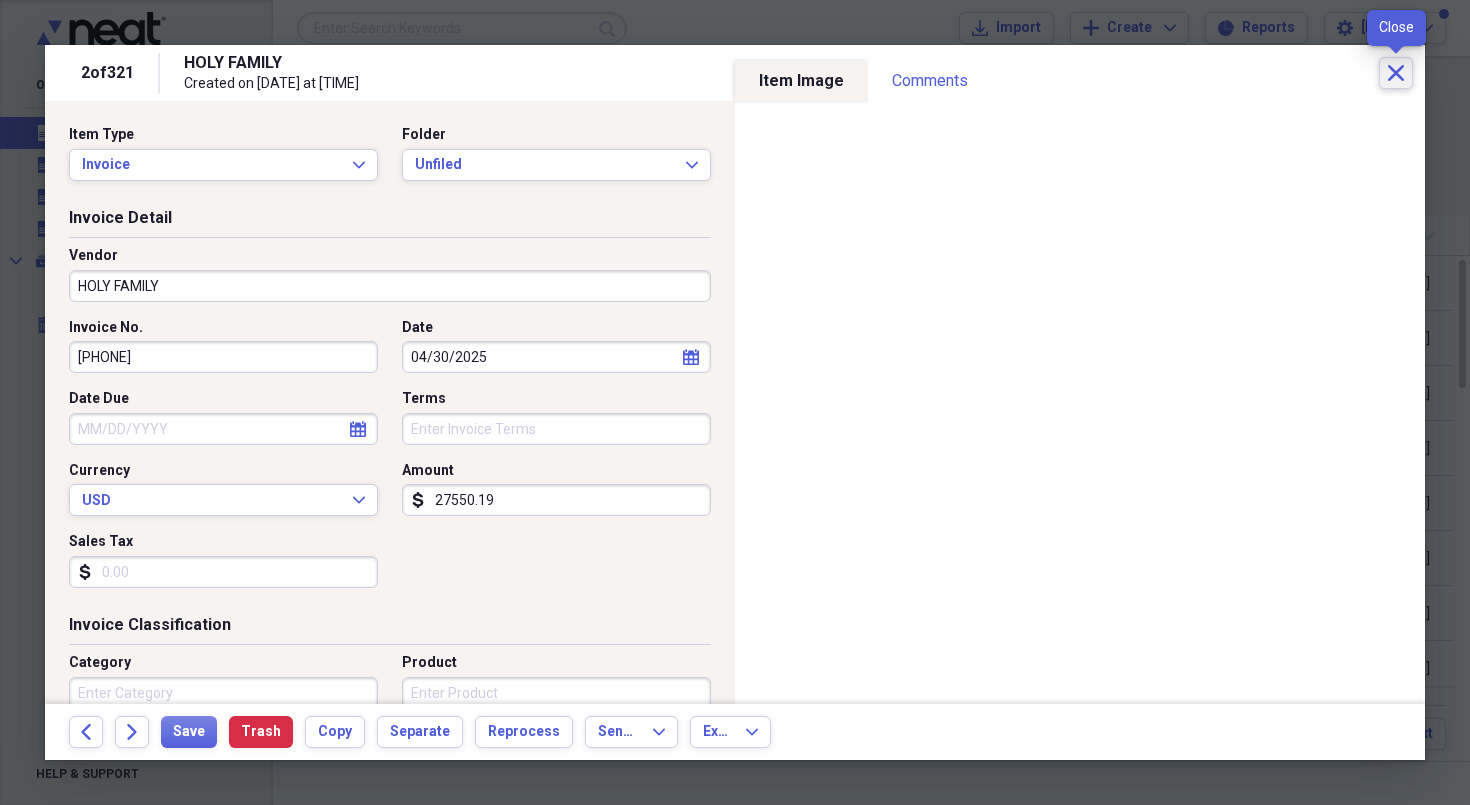click on "Close" 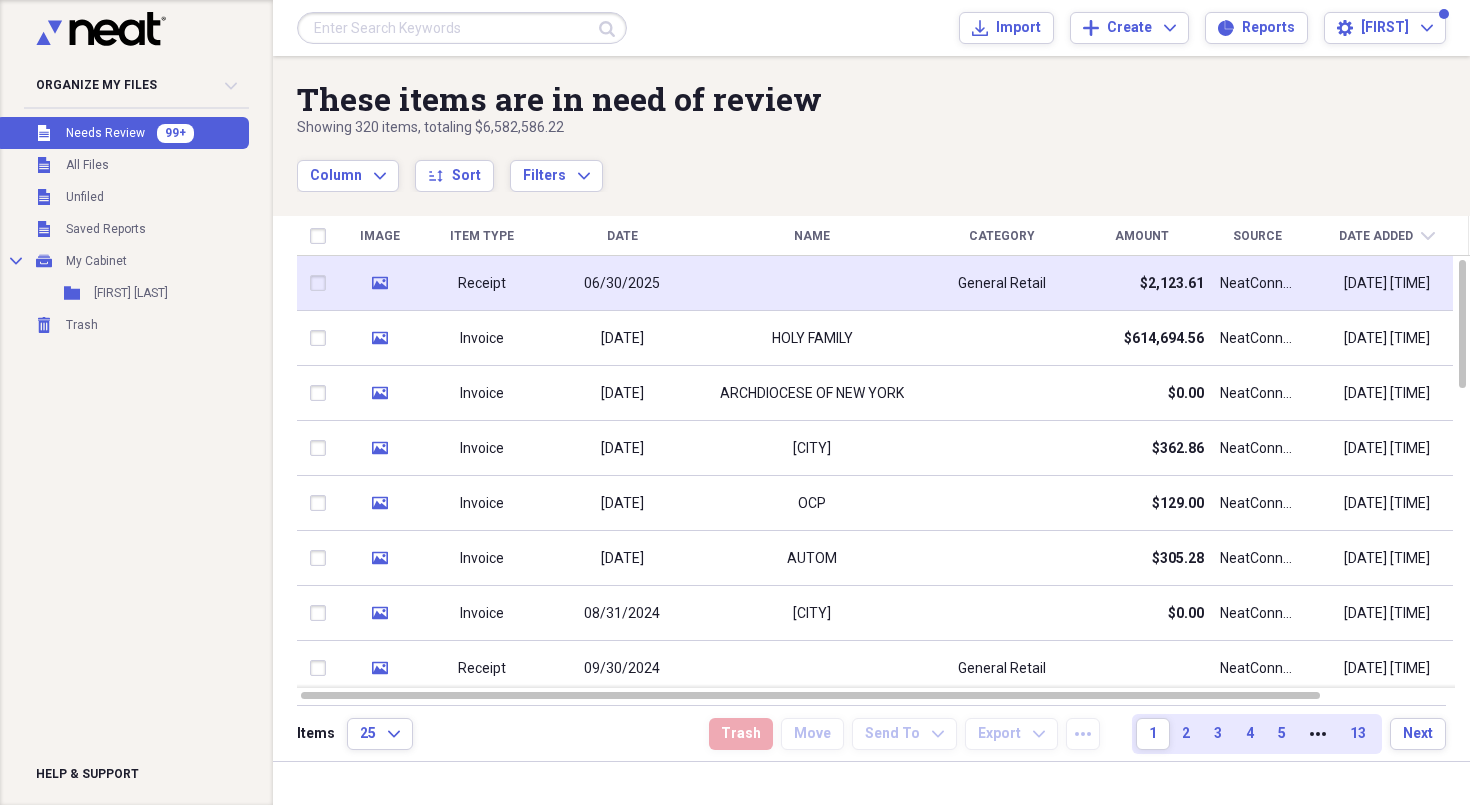 click on "06/30/2025" at bounding box center (622, 284) 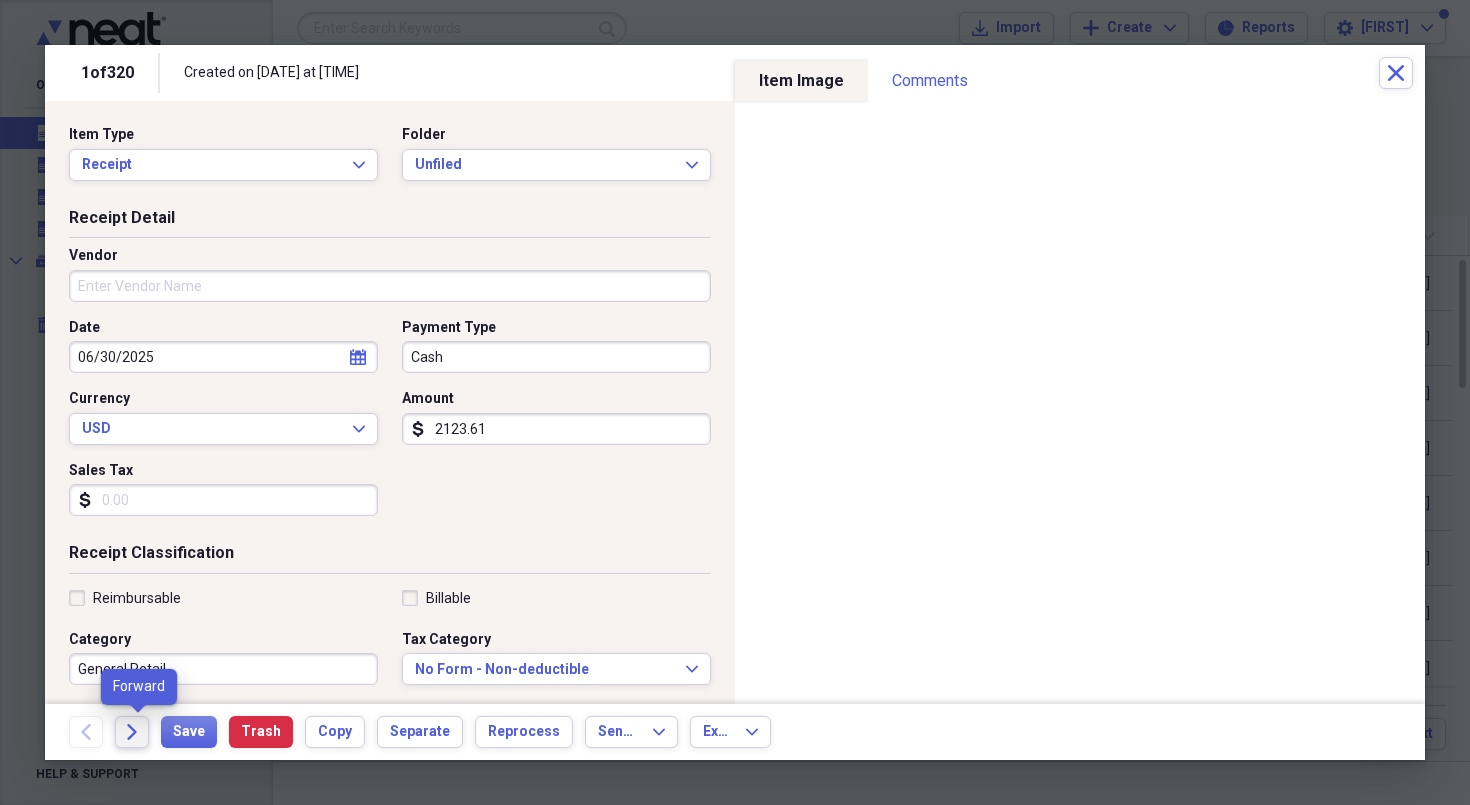 click on "Forward" 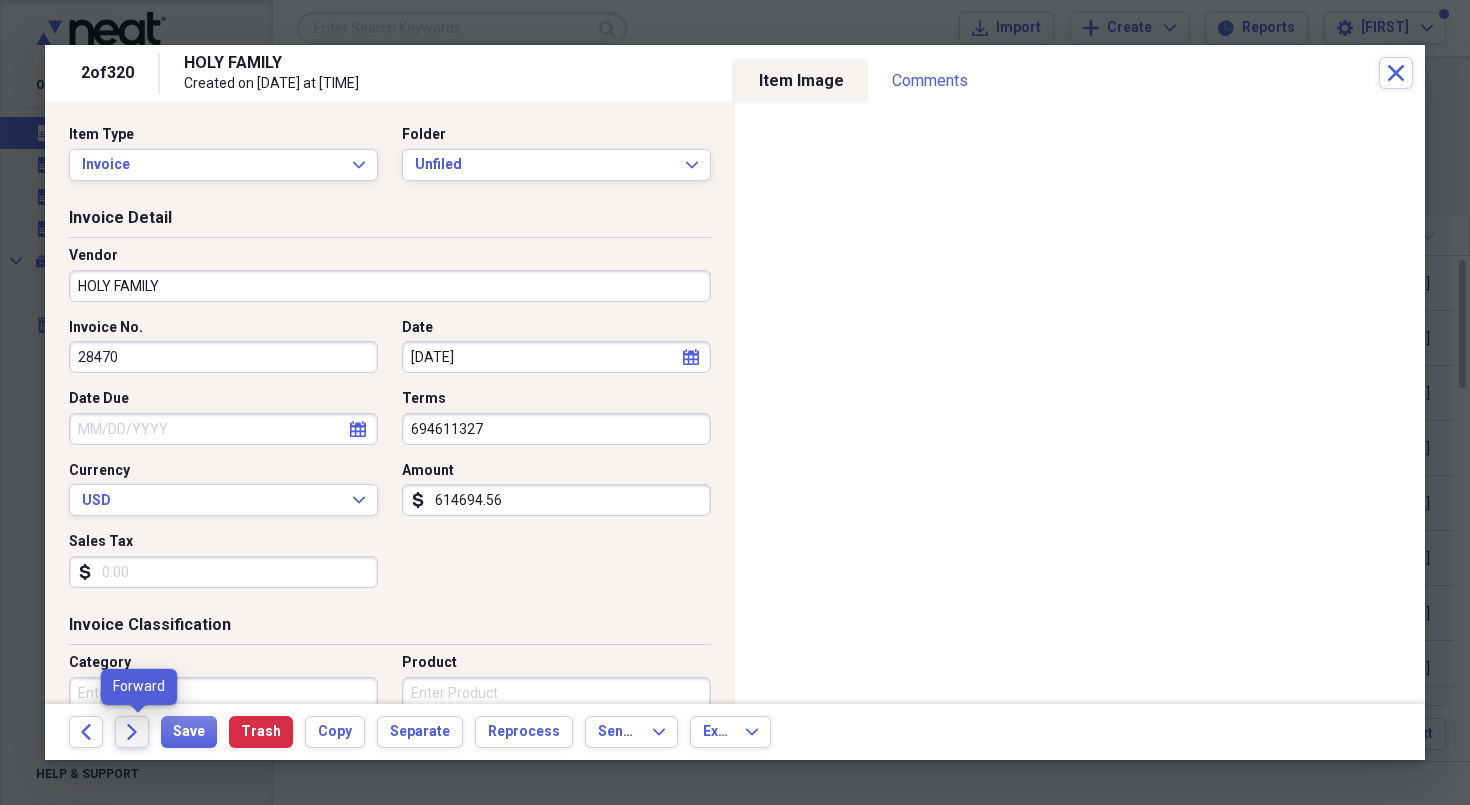 click 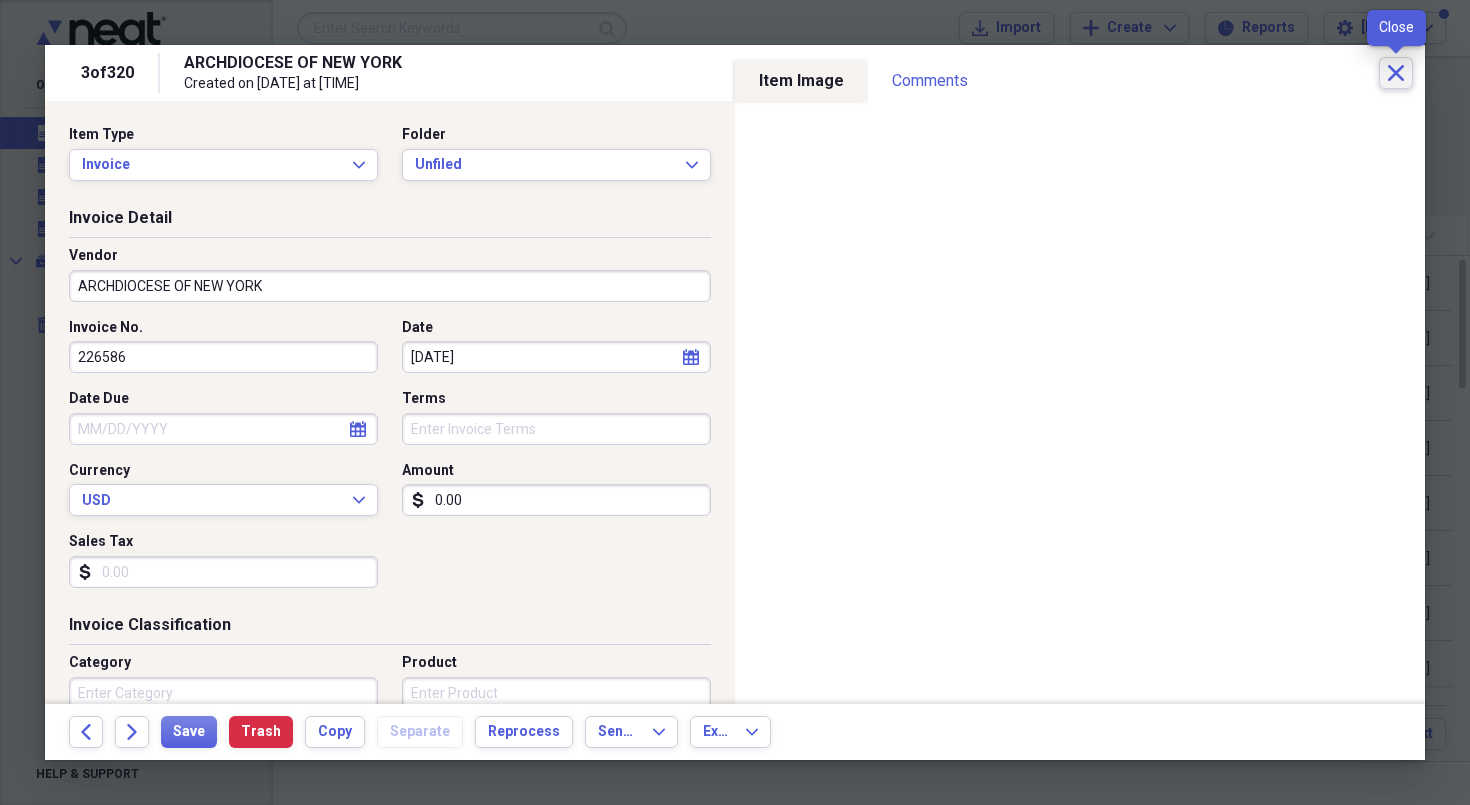 click on "Close" 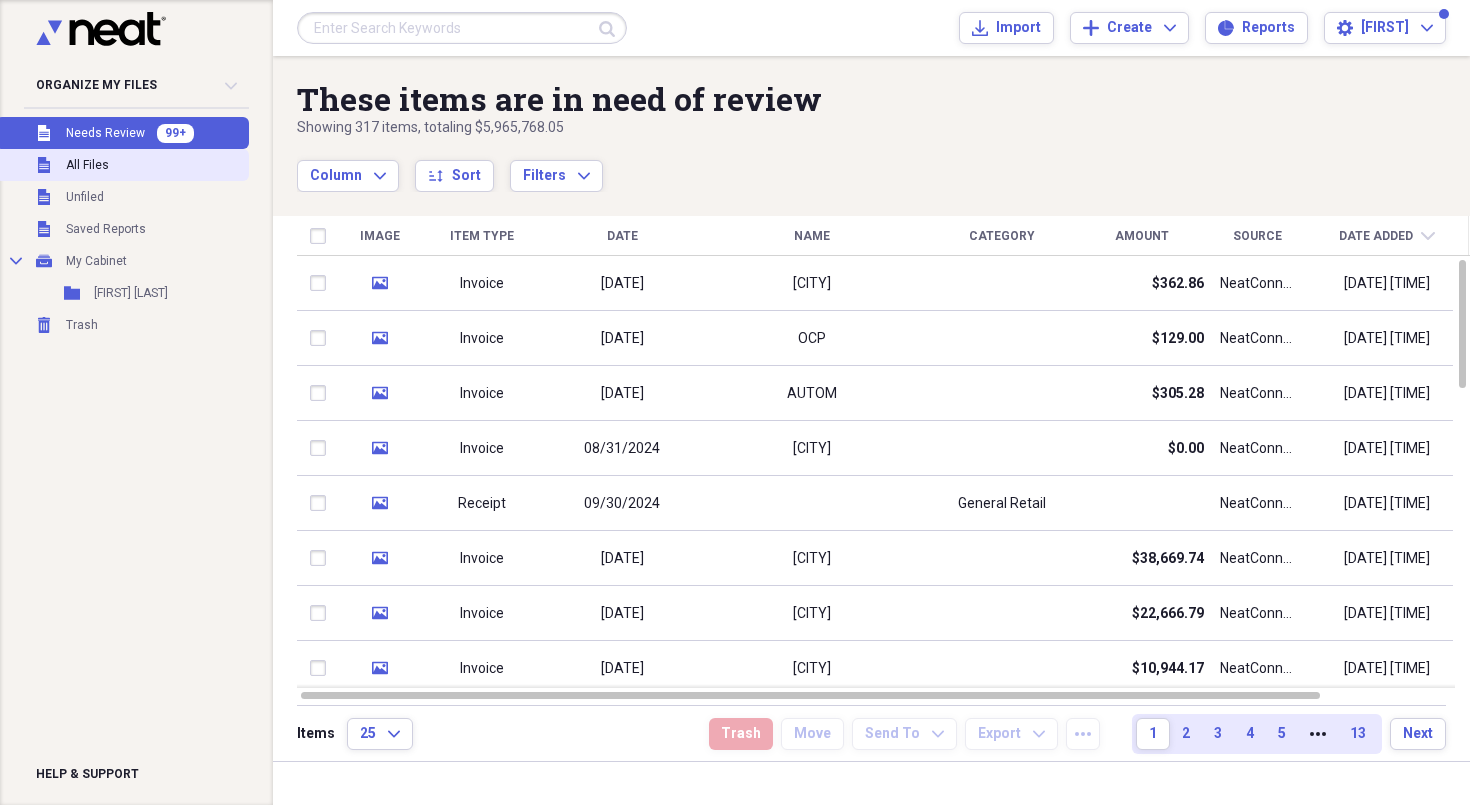 click on "Unfiled All Files" at bounding box center [122, 165] 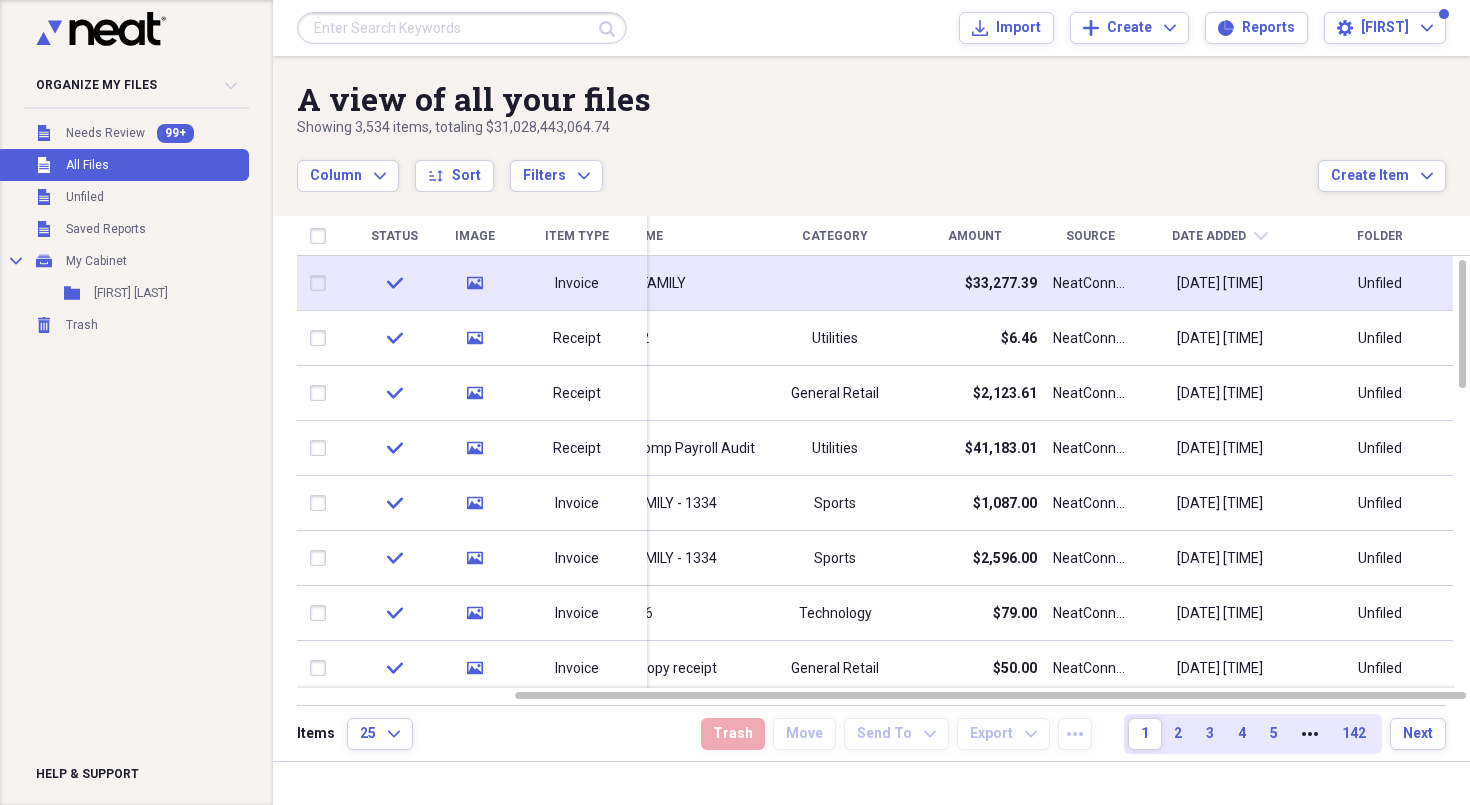 click on "$33,277.39" at bounding box center [1001, 284] 